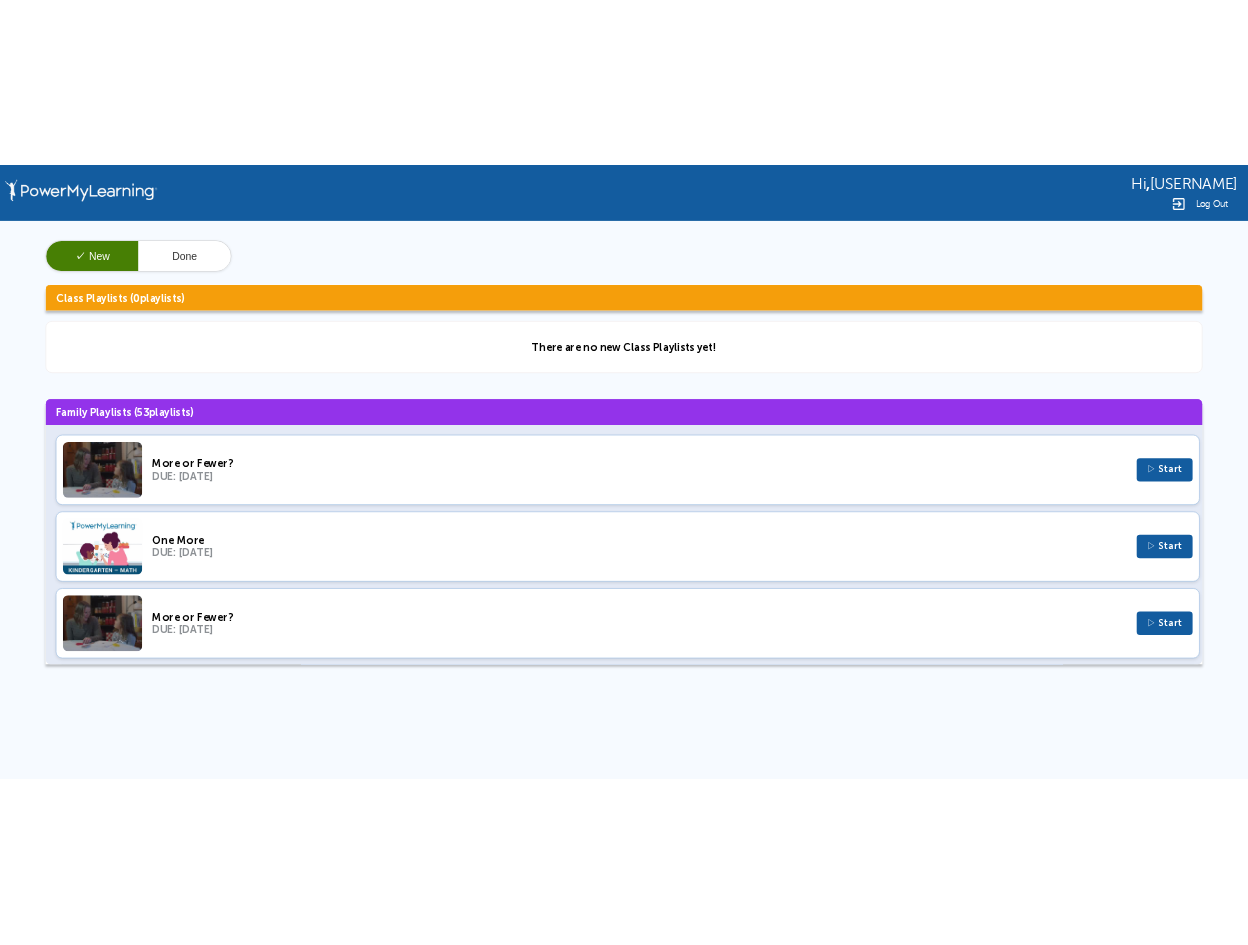 scroll, scrollTop: 0, scrollLeft: 0, axis: both 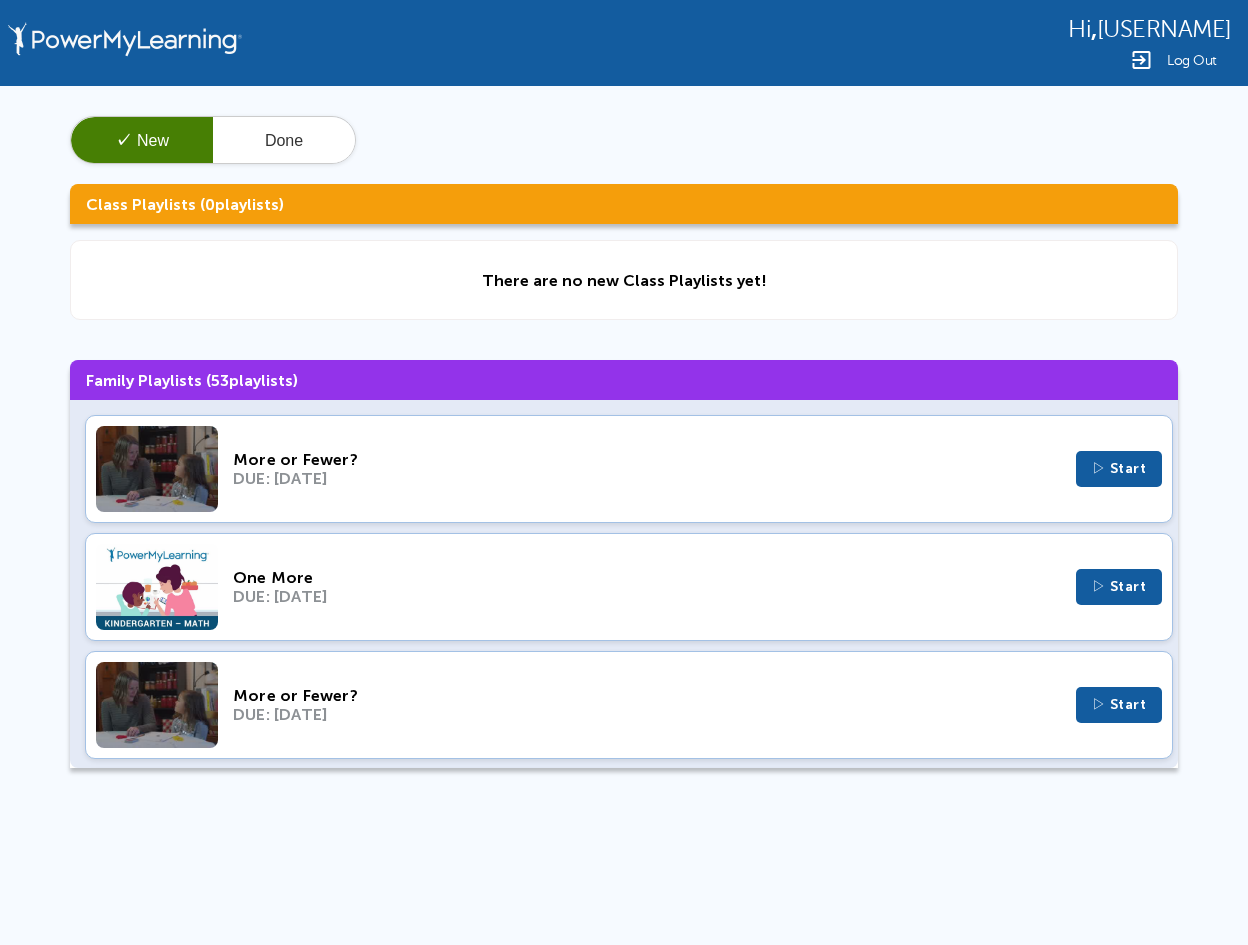 click on "✓  New   Done  Class Playlists (   0   playlists)  There are no new Class Playlists yet! Family Playlists (   53   playlists)  More or Fewer? DUE: Nov 6, 2024 ▷ Start One More DUE: Jan 10, 2024 ▷ Start More or Fewer? DUE: Jan 4, 2024 ▷ Start “Take From” Subtraction Word Problems DUE: Nov 29, 2023 ▷ Start “Take Apart” Subtraction Word Problems DUE: Sep 17, 2023 ▷ Start Teen Numbers: Tens and Ones DUE: Aug 24, 2023 ▷ Start Adding 3-Digit Numbers DUE: Aug 20, 2023 ▷ Start Making Arrays with Squares DUE: Aug 13, 2023 ▷ Start Equal Groups: Getting Ready for Multiplication DUE: Aug 6, 2023 ▷ Start Making Ten DUE: Jul 30, 2023 ▷ Start Counting by 5s, 10s, and 100s DUE: Jul 2, 2023 ▷ Start “Take From” Subtraction Word Problems DUE: Apr 30, 2023 ▷ Start Number Pairs to 8 with Stories and Objects DUE: Apr 23, 2023 ▷ Start Shapes: Sides and Angles DUE: Apr 23, 2023 ▷ Start Rows and Columns: Getting Ready for Multiplication DUE: Apr 16, 2023 ▷ Start 1, 10, or 100 More or Less" 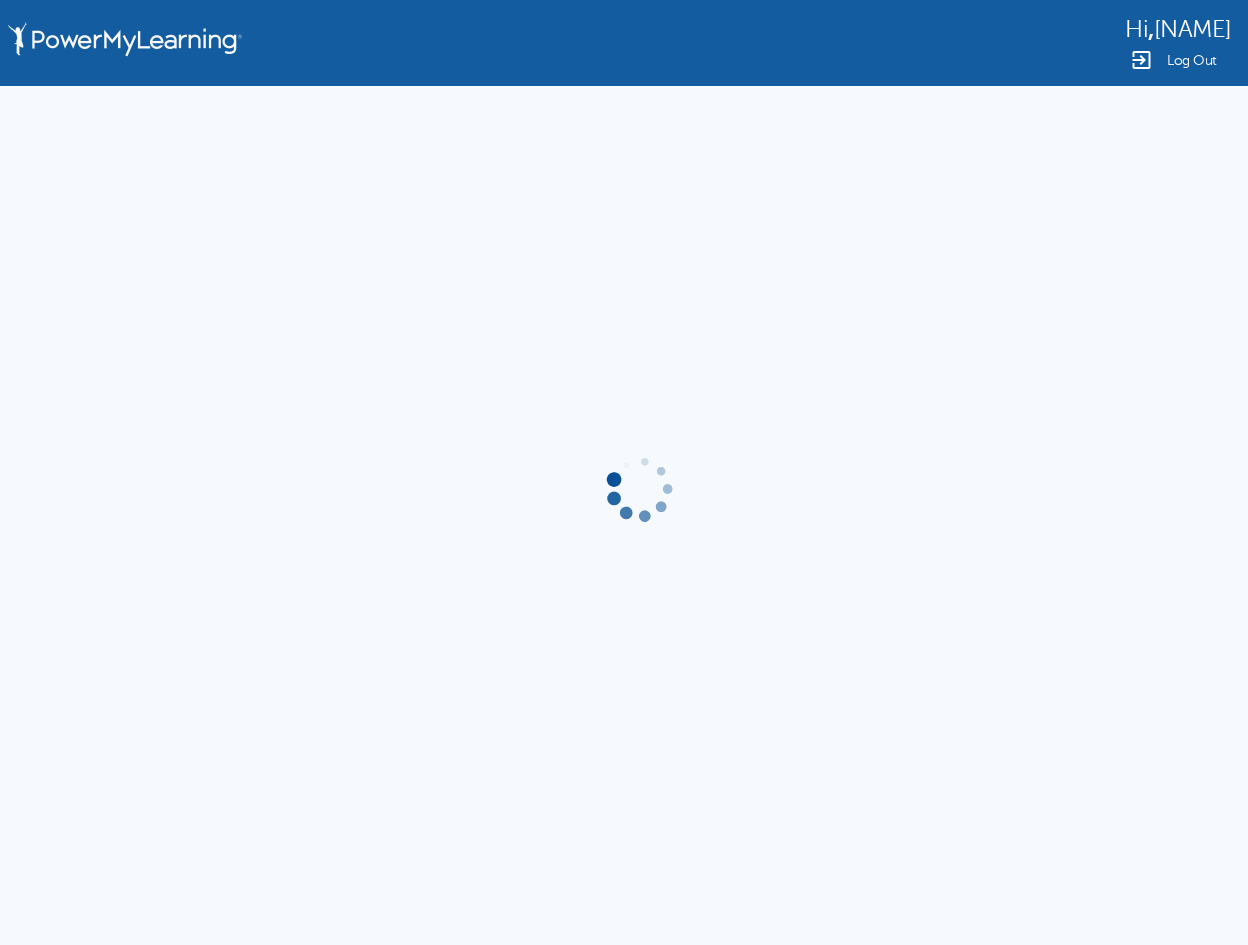 scroll, scrollTop: 0, scrollLeft: 0, axis: both 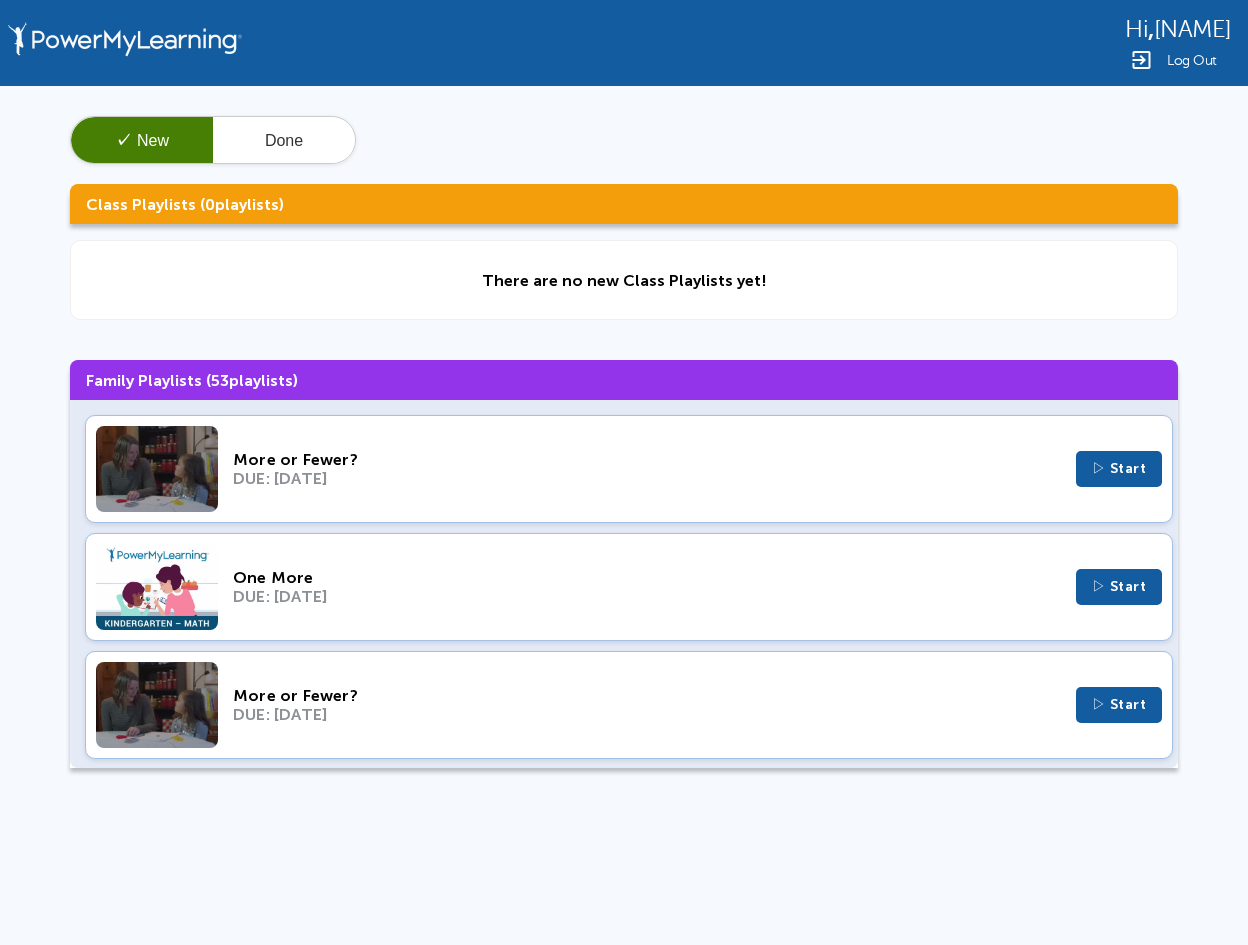click on "Hi ,  qa.student Log Out ✓  New   Done  Class Playlists (   0   playlists)  There are no new Class Playlists yet! Family Playlists (   53   playlists)  More or Fewer? DUE: Nov 6, 2024 ▷ Start One More DUE: Jan 10, 2024 ▷ Start More or Fewer? DUE: Jan 4, 2024 ▷ Start “Take From” Subtraction Word Problems DUE: Nov 29, 2023 ▷ Start “Take Apart” Subtraction Word Problems DUE: Sep 17, 2023 ▷ Start Teen Numbers: Tens and Ones DUE: Aug 24, 2023 ▷ Start Adding 3-Digit Numbers DUE: Aug 20, 2023 ▷ Start Making Arrays with Squares DUE: Aug 13, 2023 ▷ Start Equal Groups: Getting Ready for Multiplication DUE: Aug 6, 2023 ▷ Start Making Ten DUE: Jul 30, 2023 ▷ Start Counting by 5s, 10s, and 100s DUE: Jul 2, 2023 ▷ Start “Take From” Subtraction Word Problems DUE: Apr 30, 2023 ▷ Start Number Pairs to 8 with Stories and Objects DUE: Apr 23, 2023 ▷ Start Shapes: Sides and Angles DUE: Apr 23, 2023 ▷ Start Rows and Columns: Getting Ready for Multiplication DUE: Apr 16, 2023 ▷ Start" at bounding box center (624, 425) 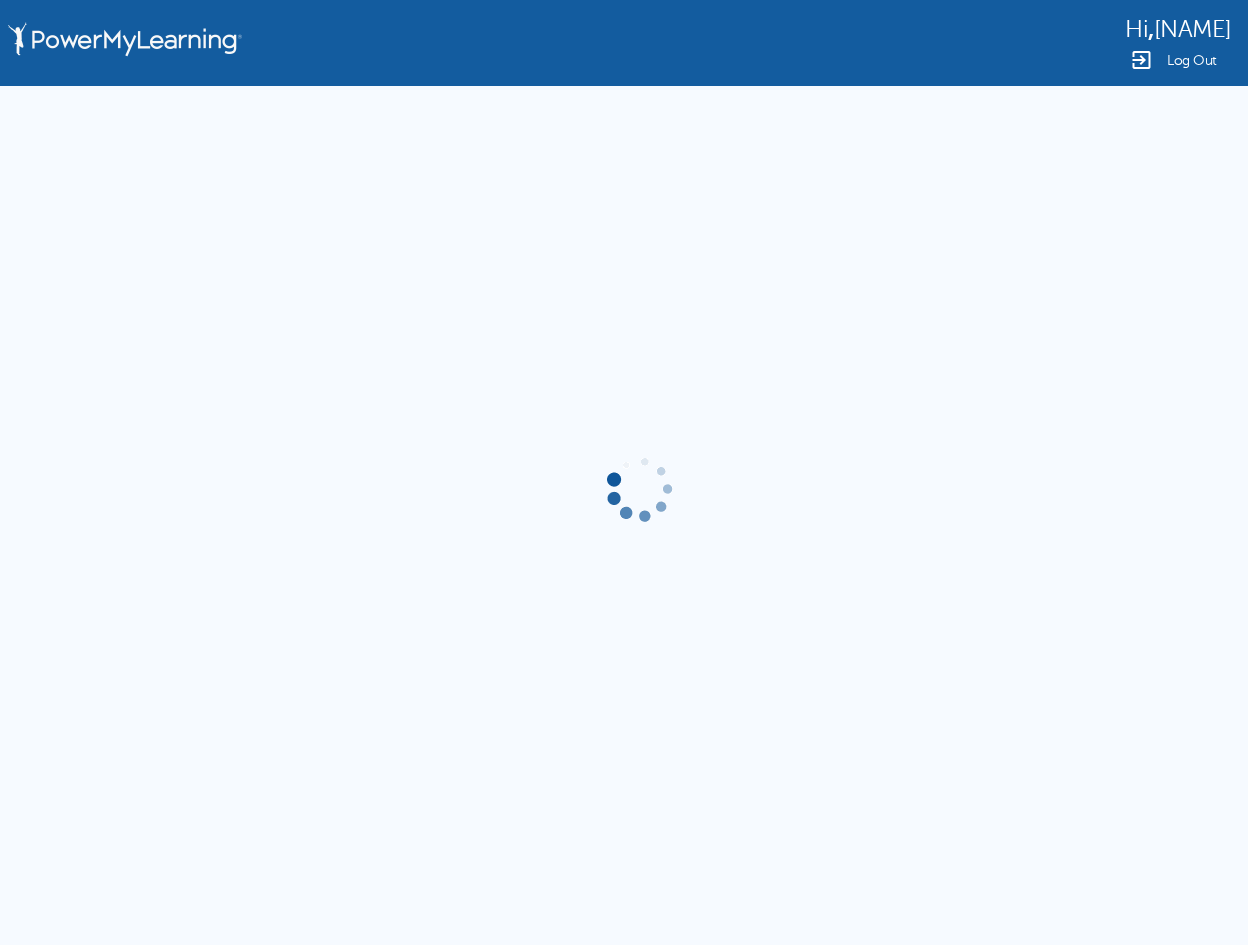 scroll, scrollTop: 0, scrollLeft: 0, axis: both 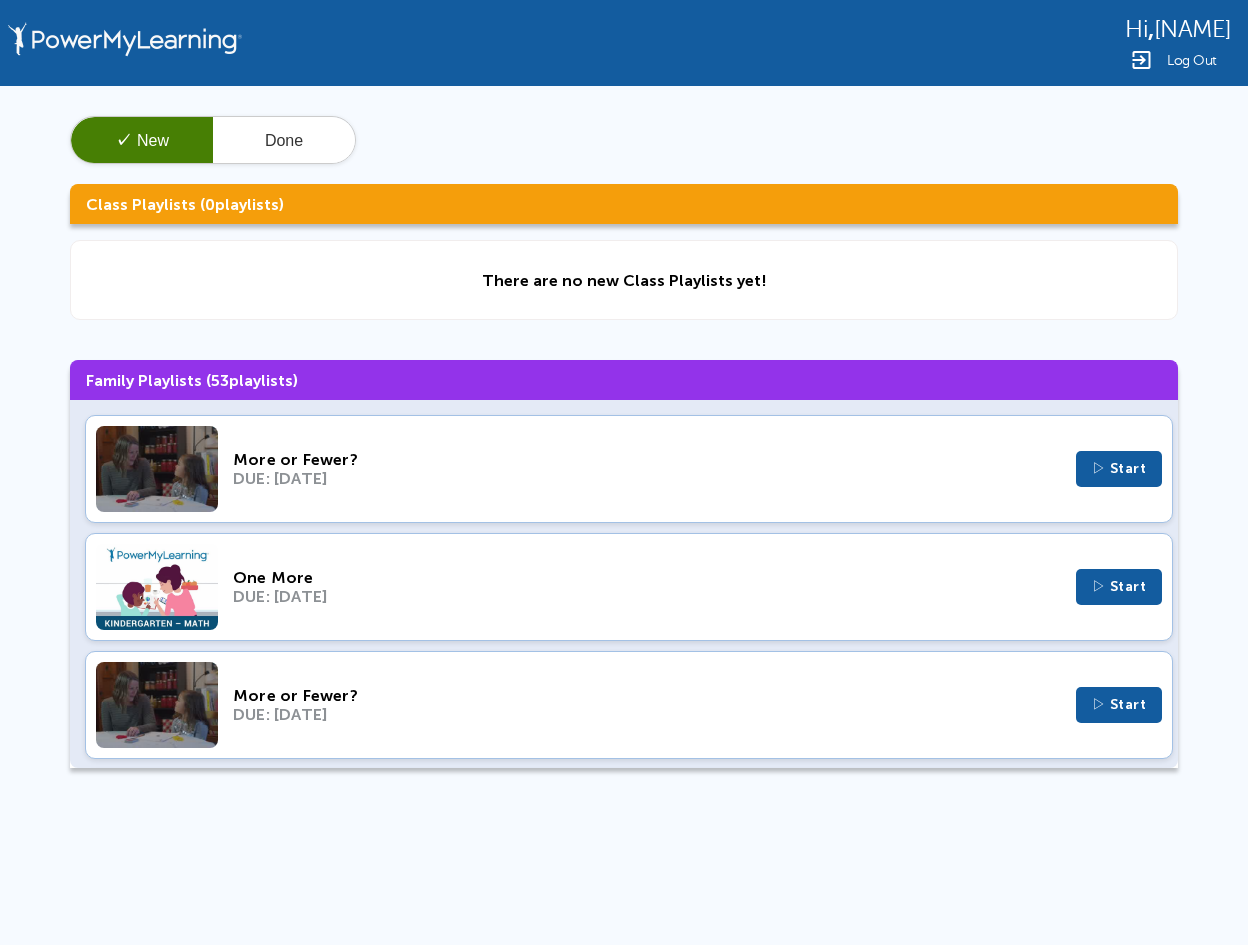 click on "More or Fewer? DUE: Nov 6, 2024 ▷ Start" 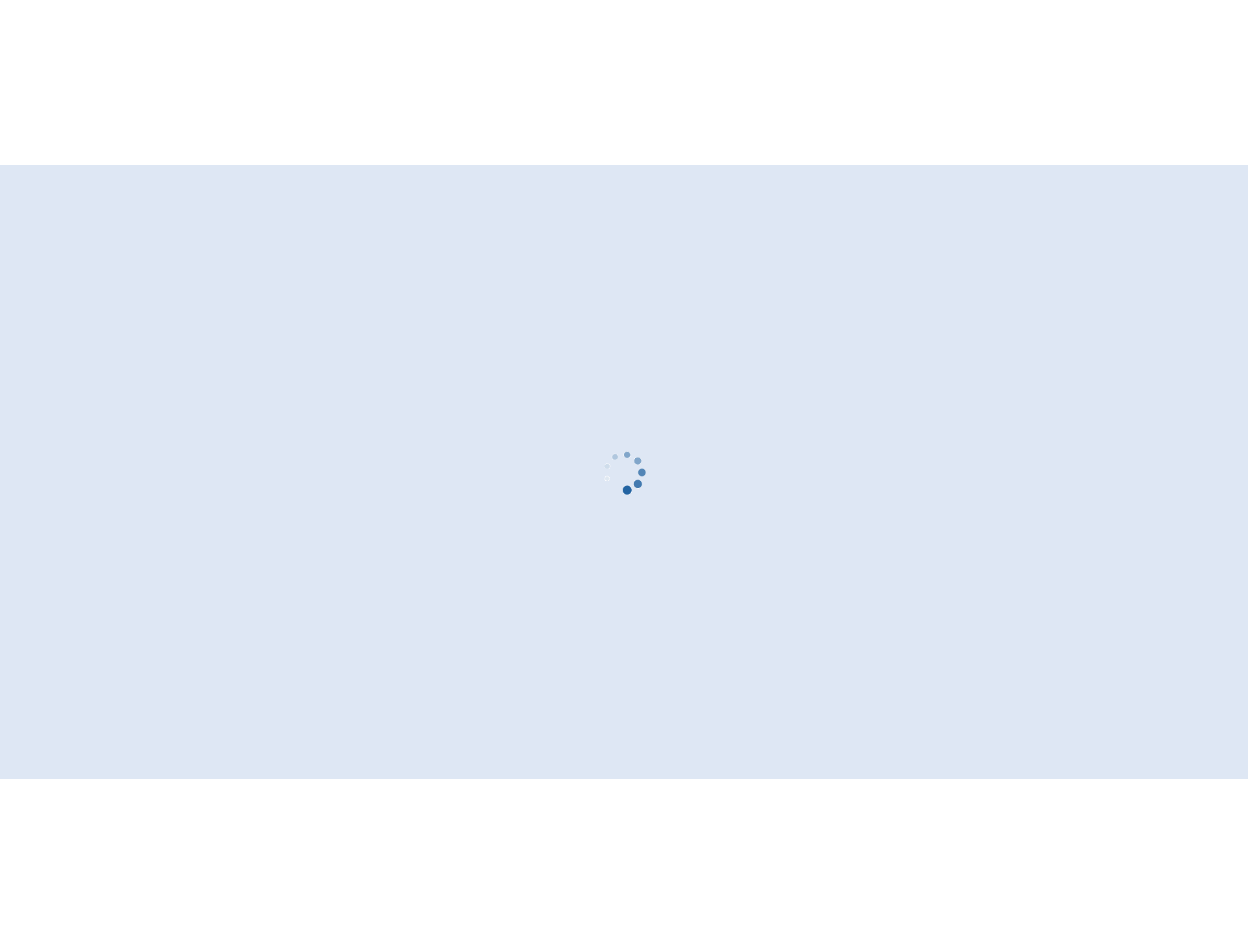 scroll, scrollTop: 0, scrollLeft: 0, axis: both 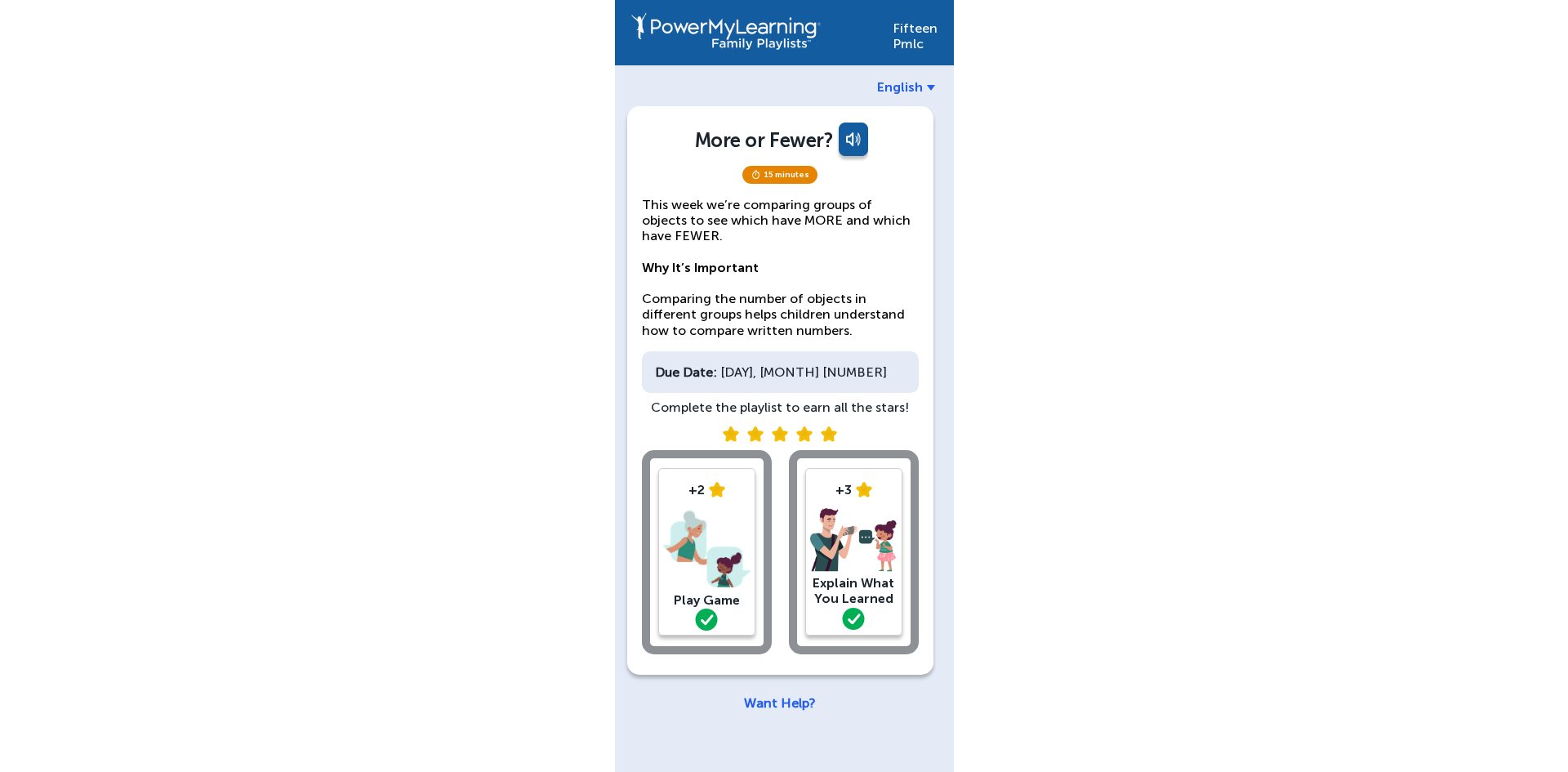 click on "[NUMBER] Pmlc English More or Fewer? [TIME] This week we’re comparing groups of objects to see which have MORE and which have FEWER. Why It’s Important Comparing the number of objects in different groups helps children understand how to compare written numbers. Due Date: [DAY], [MONTH] [NUMBER] Complete the playlist to earn all the stars! +2 Play Game +3 Explain What You Learned Want Help?" at bounding box center (784, 386) 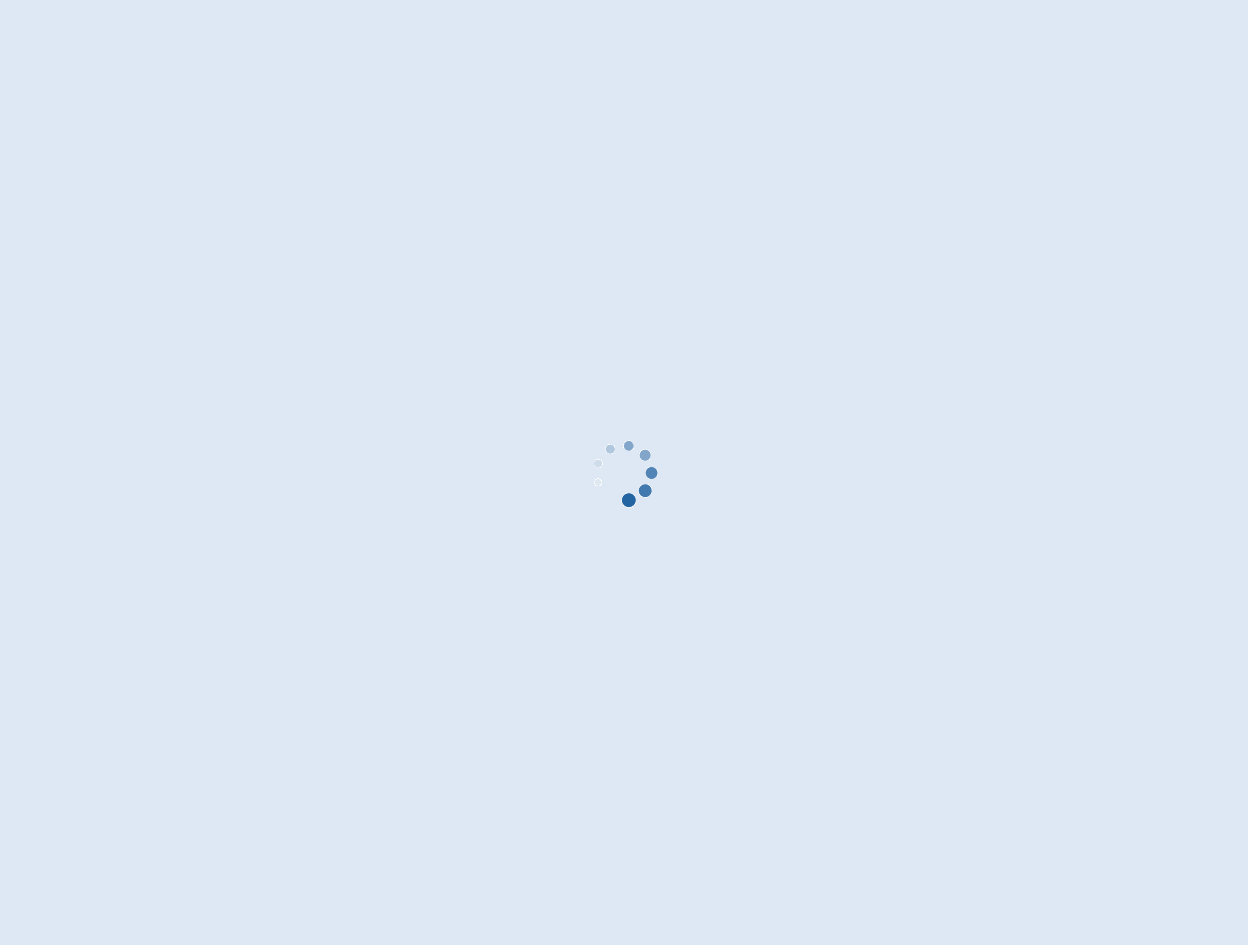 scroll, scrollTop: 0, scrollLeft: 0, axis: both 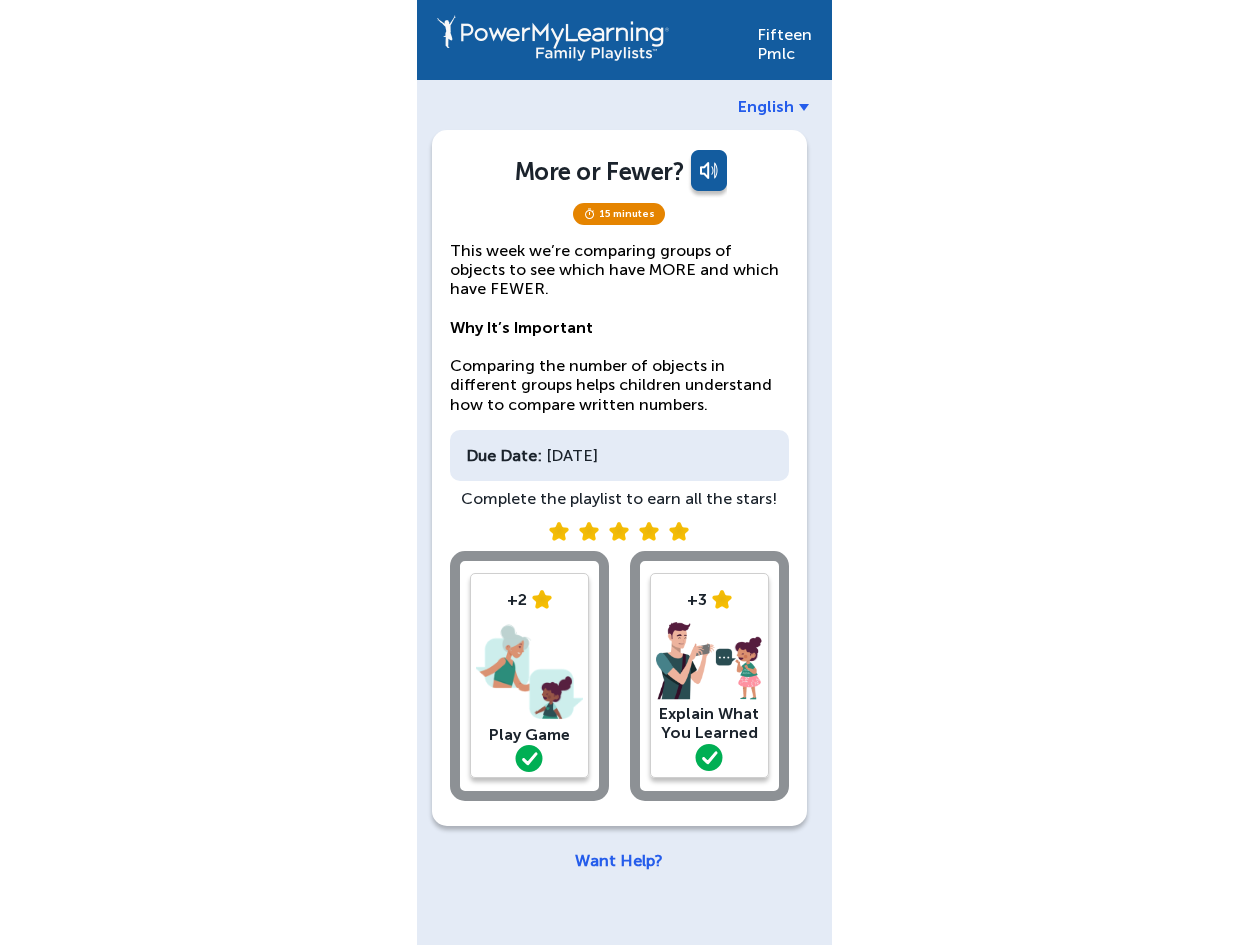 click on "Fifteen Pmlc English More or Fewer? 15 minutes This week we’re comparing groups of objects to see which have MORE and which have FEWER. Why It’s Important Comparing the number of objects in different groups helps children understand how to compare written numbers. Due Date: [DATE] Complete the playlist to earn all the stars! +2 Play Game +3 Explain What You Learned Want Help?" at bounding box center [624, 472] 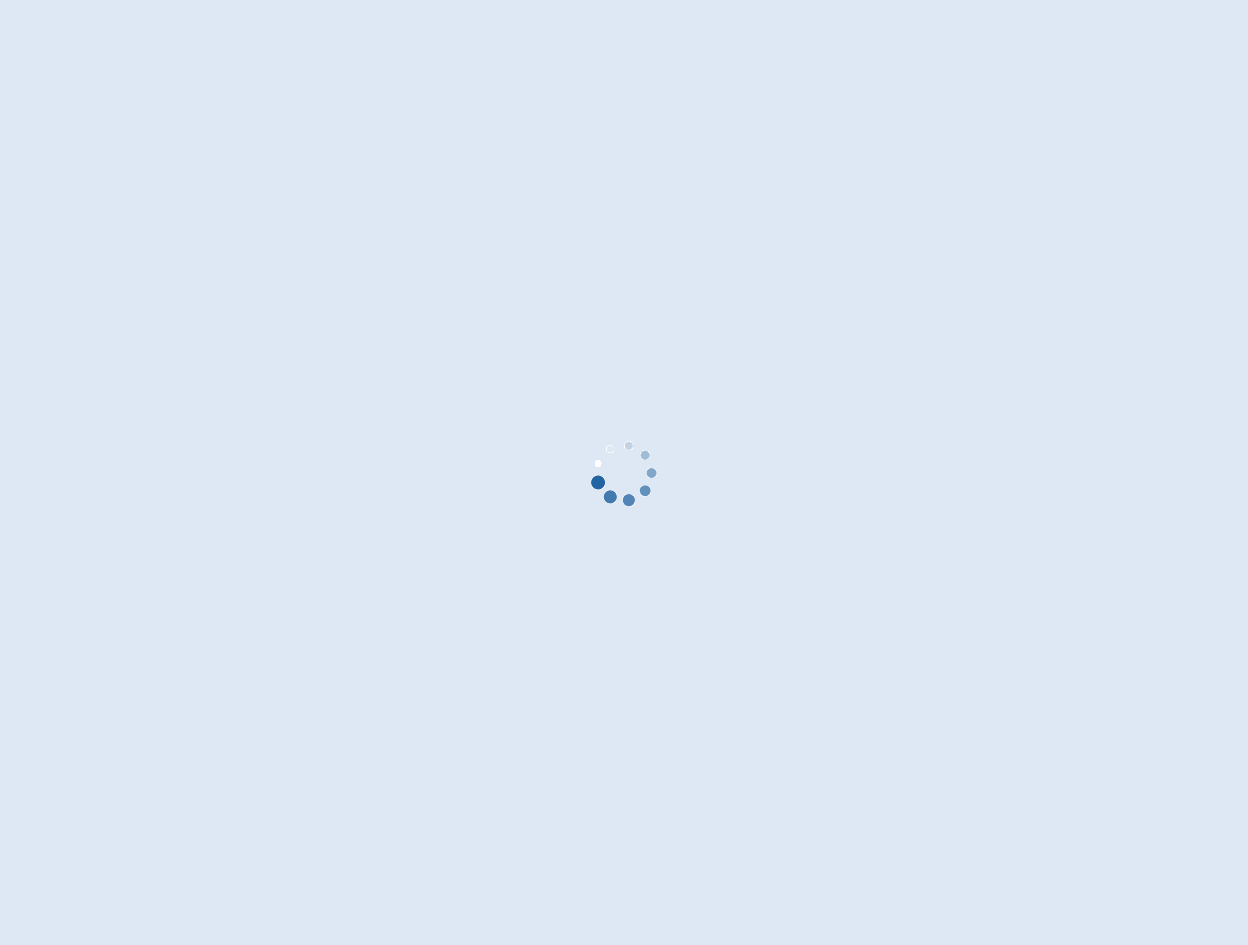 scroll, scrollTop: 0, scrollLeft: 0, axis: both 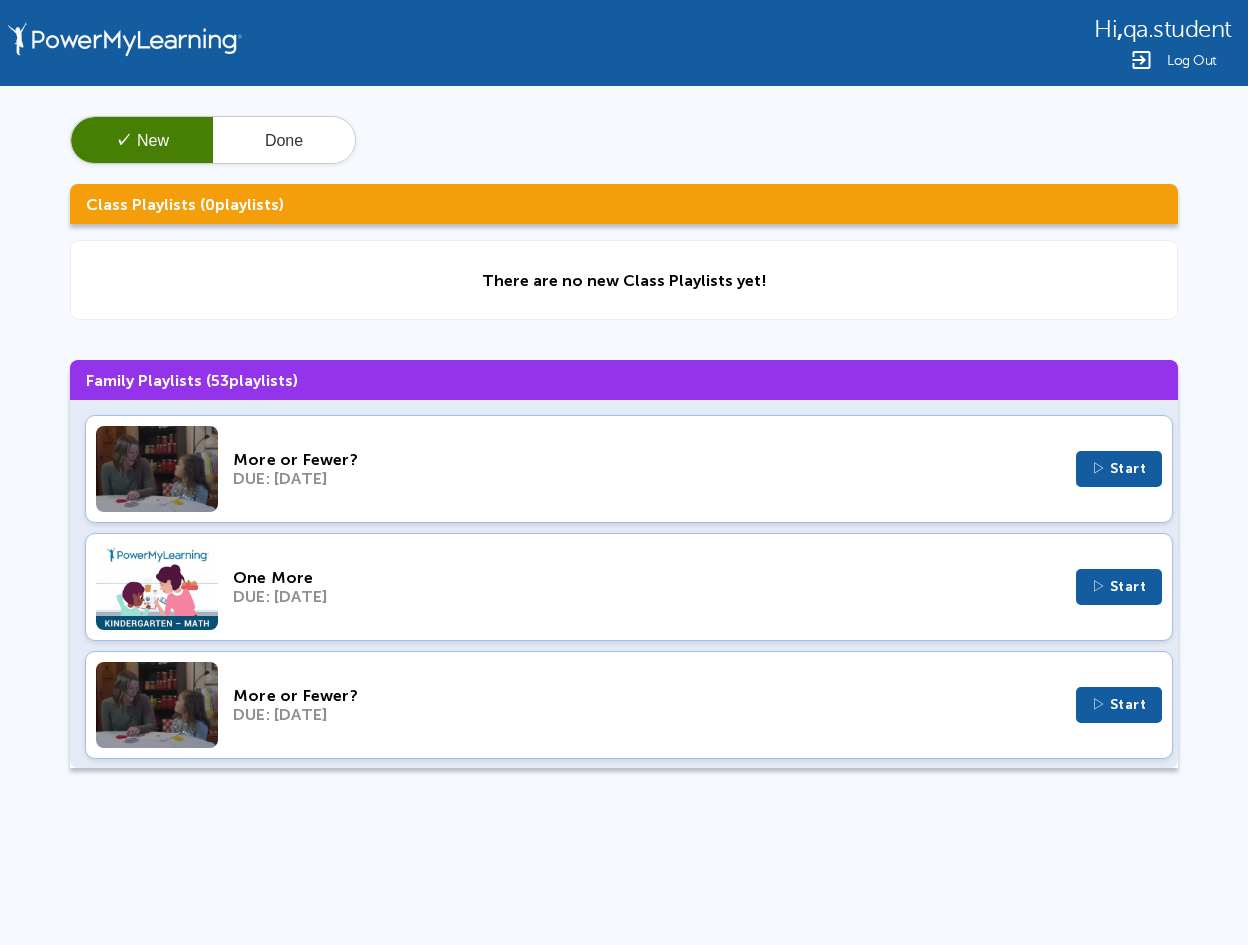 click on "✓  New   Done  Class Playlists (   0   playlists)  There are no new Class Playlists yet! Family Playlists (   53   playlists)  More or Fewer? DUE: Nov 6, 2024 ▷ Start One More DUE: Jan 10, 2024 ▷ Start More or Fewer? DUE: Jan 4, 2024 ▷ Start “Take From” Subtraction Word Problems DUE: Nov 29, 2023 ▷ Start “Take Apart” Subtraction Word Problems DUE: Sep 17, 2023 ▷ Start Teen Numbers: Tens and Ones DUE: Aug 24, 2023 ▷ Start Adding 3-Digit Numbers DUE: Aug 20, 2023 ▷ Start Making Arrays with Squares DUE: Aug 13, 2023 ▷ Start Equal Groups: Getting Ready for Multiplication DUE: Aug 6, 2023 ▷ Start Making Ten DUE: Jul 30, 2023 ▷ Start Counting by 5s, 10s, and 100s DUE: Jul 2, 2023 ▷ Start “Take From” Subtraction Word Problems DUE: Apr 30, 2023 ▷ Start Number Pairs to 8 with Stories and Objects DUE: Apr 23, 2023 ▷ Start Shapes: Sides and Angles DUE: Apr 23, 2023 ▷ Start Rows and Columns: Getting Ready for Multiplication DUE: Apr 16, 2023 ▷ Start 1, 10, or 100 More or Less" 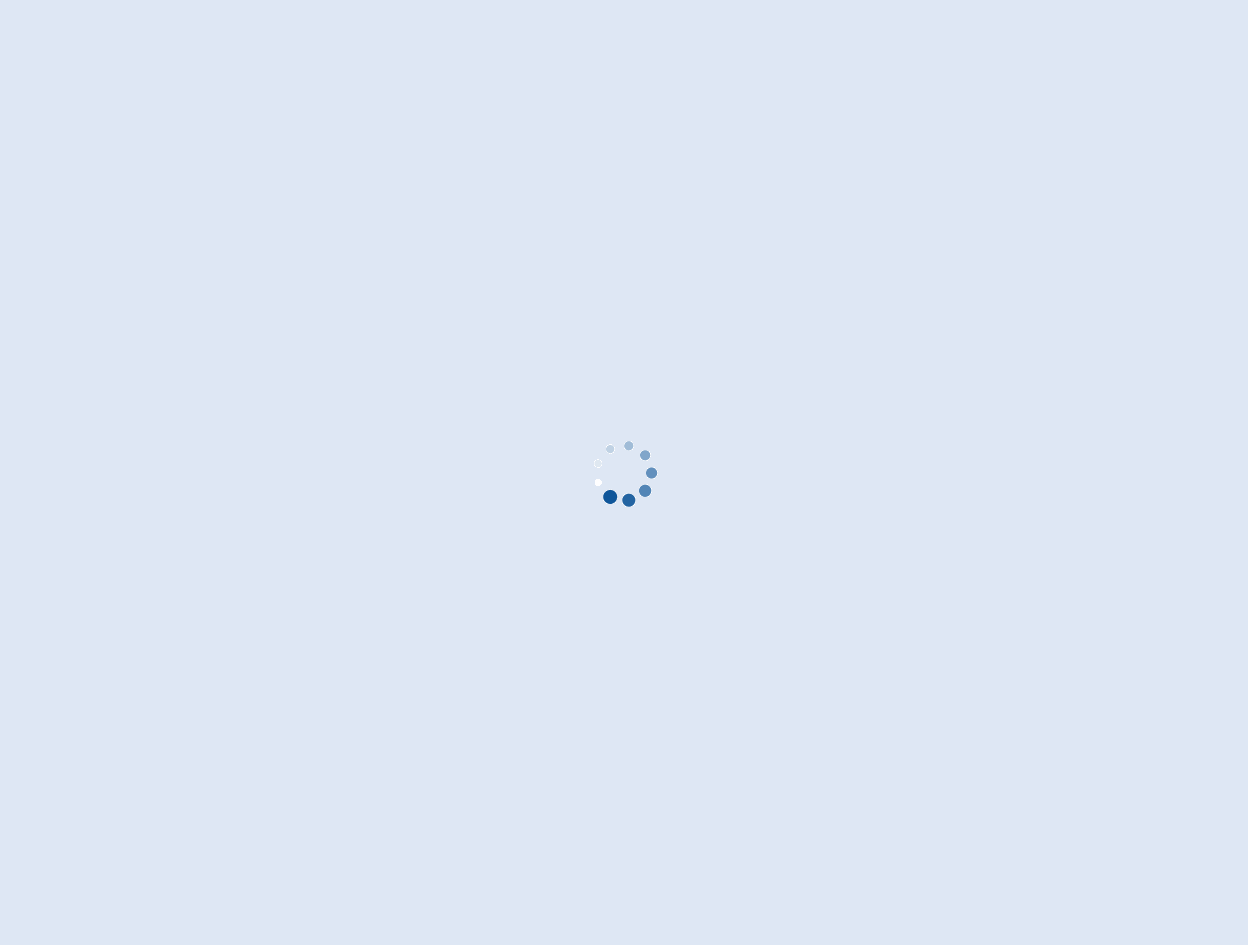 scroll, scrollTop: 0, scrollLeft: 0, axis: both 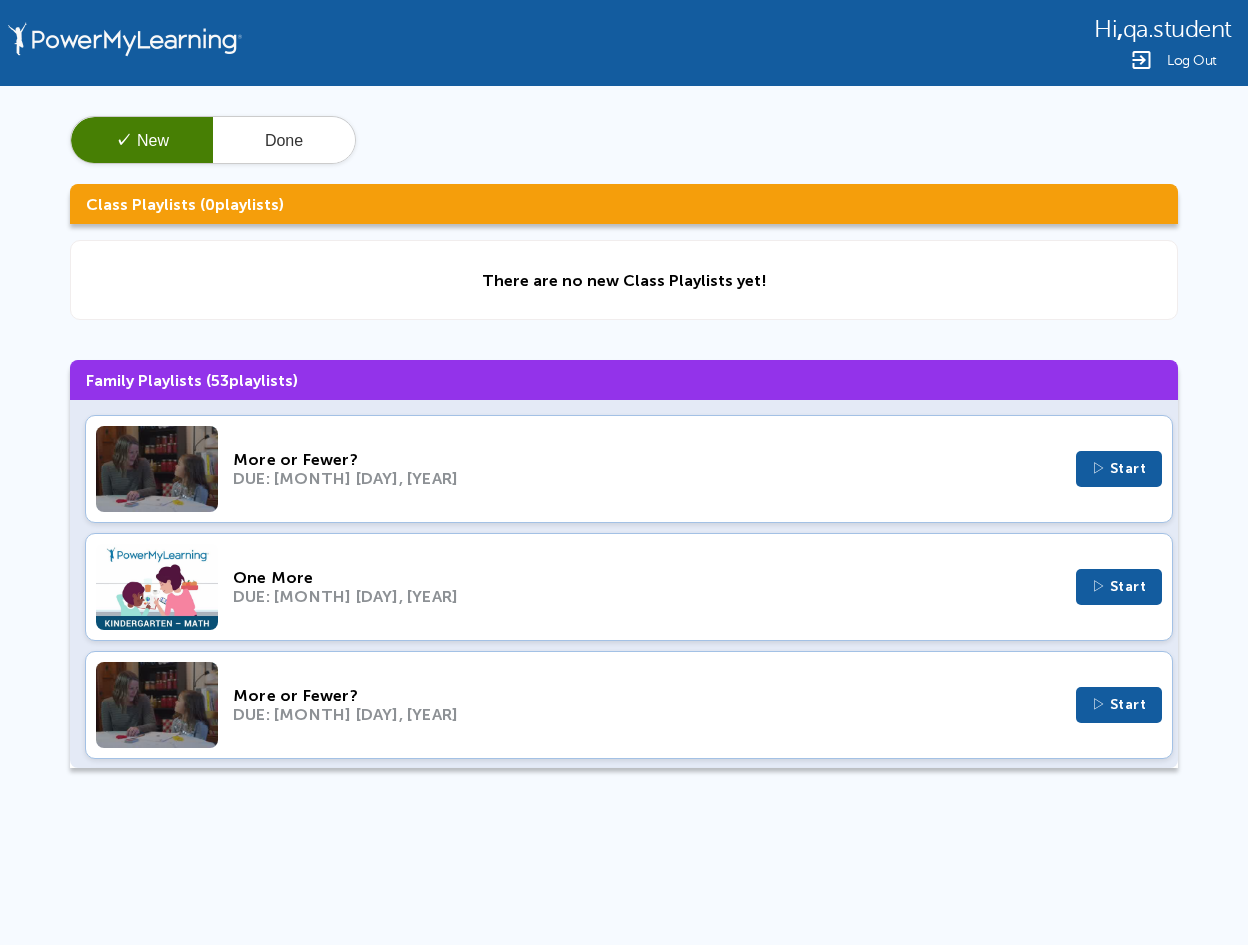 click on "DUE: Nov 6, 2024" 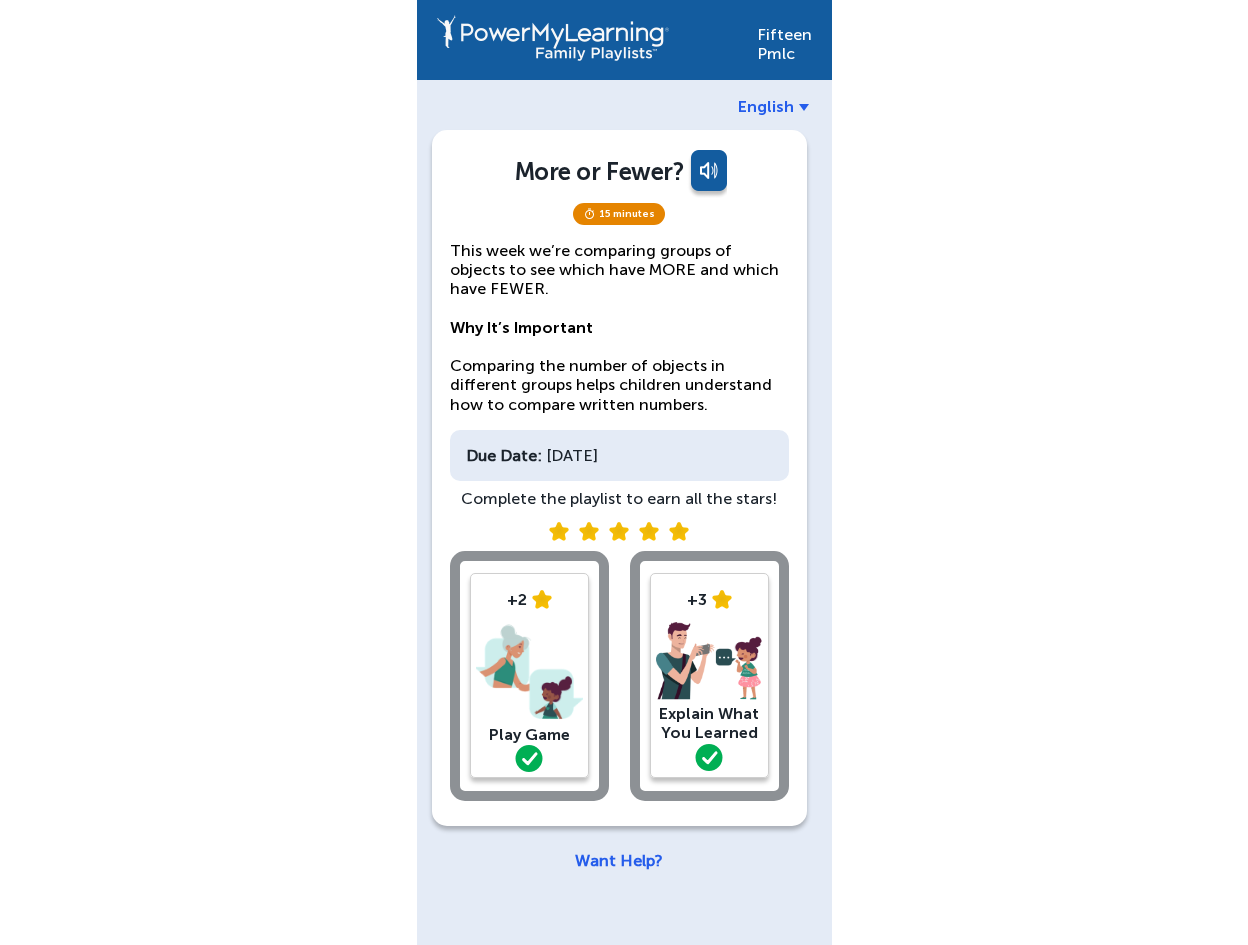 scroll, scrollTop: 0, scrollLeft: 0, axis: both 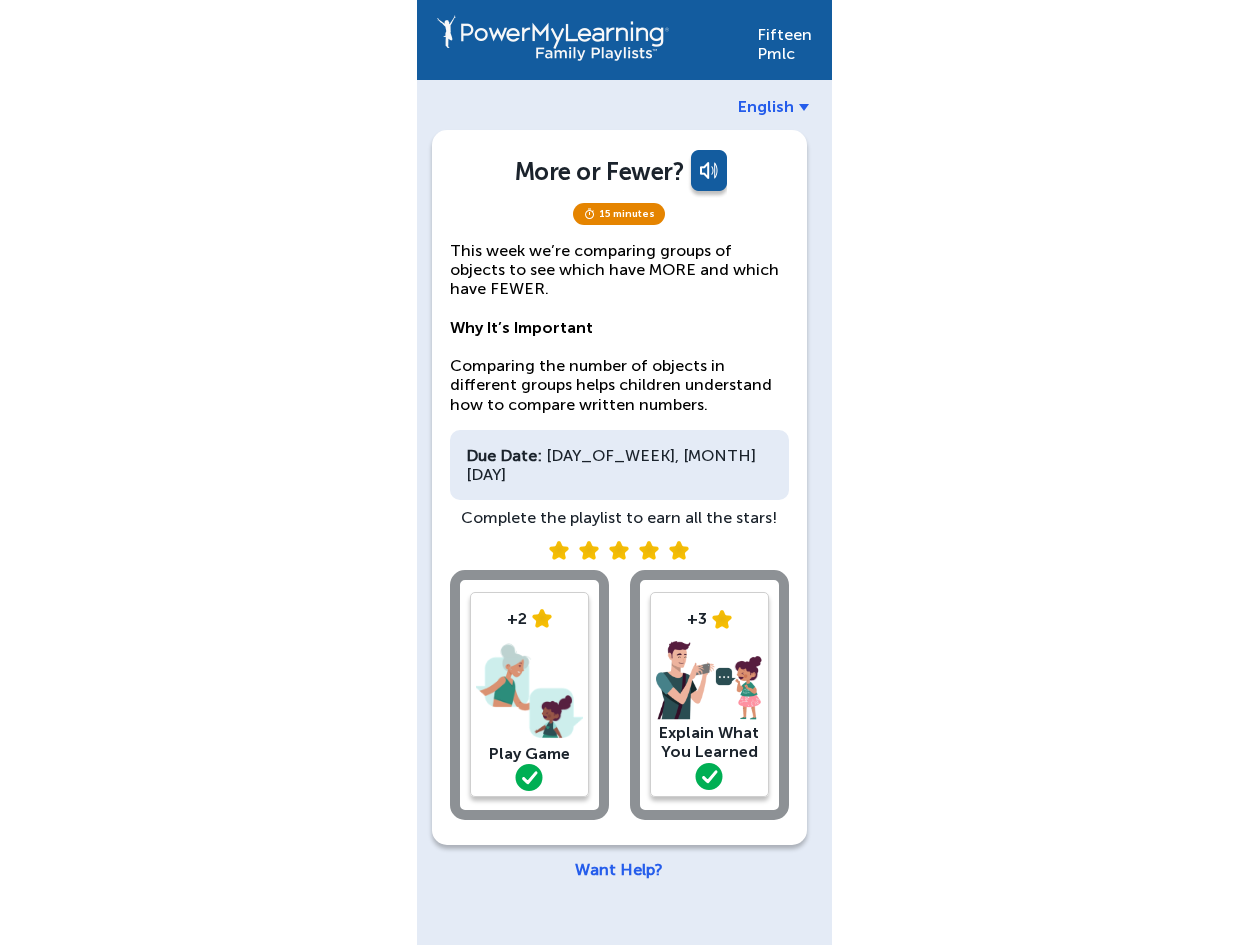 click on "+2 Play Game" 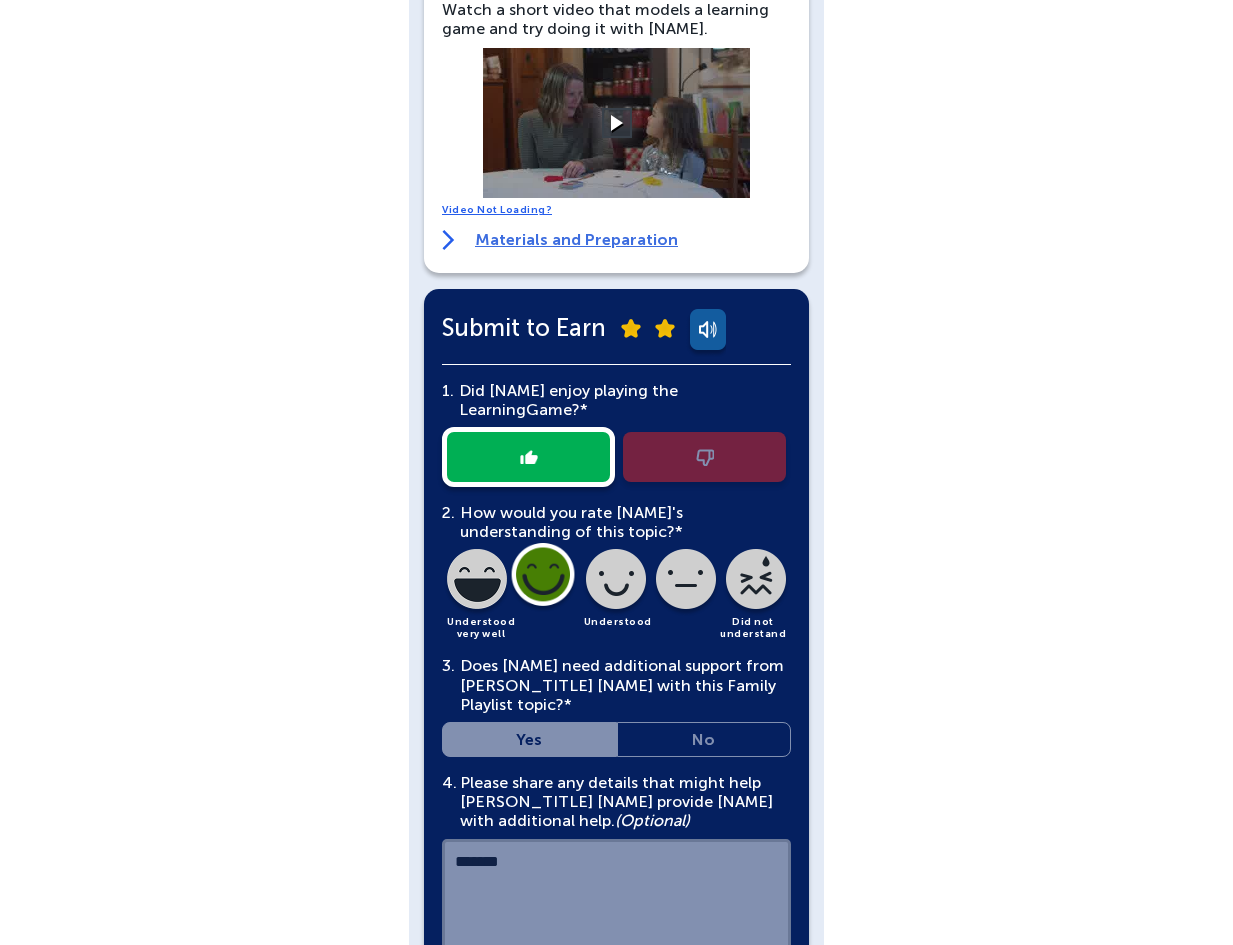 scroll, scrollTop: 675, scrollLeft: 0, axis: vertical 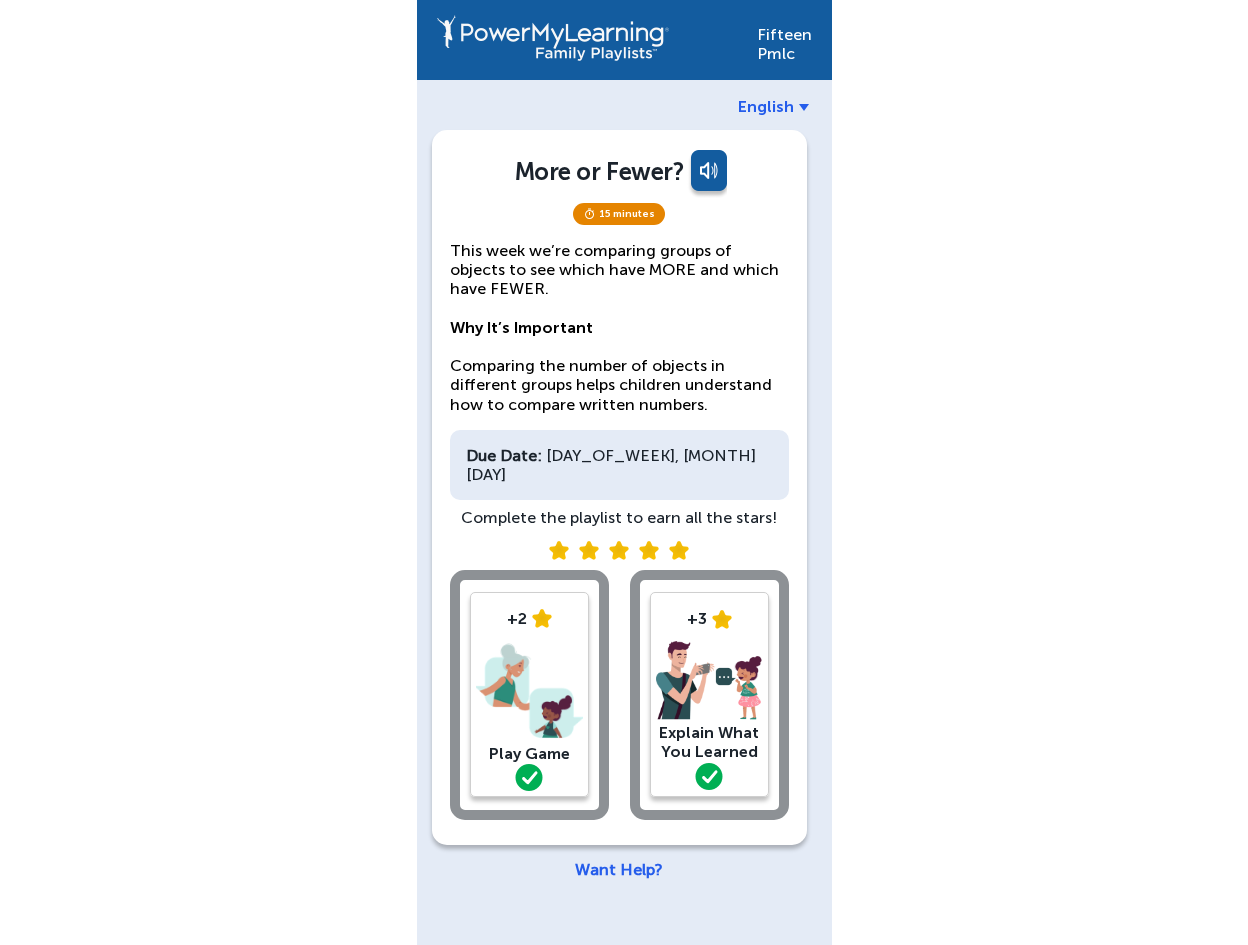 click on "Fifteen Pmlc English More or Fewer?  15 minutes This week we’re comparing groups of objects to see which have MORE and which have FEWER. Why It’s Important Comparing the number of objects in different groups helps children understand how to compare written numbers. Due Date:  Wednesday, November 5   Complete the playlist to earn all the stars!  +2 Play Game +3 Explain What You Learned Want Help?" at bounding box center (624, 472) 